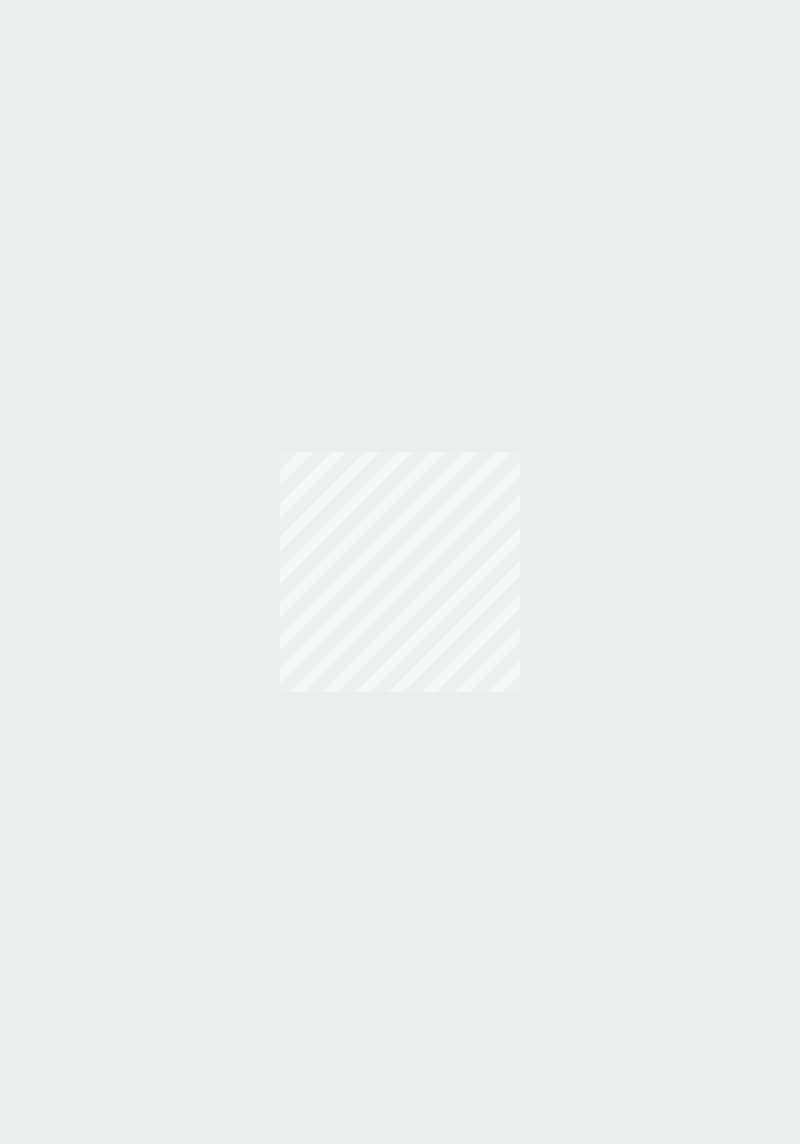 click at bounding box center (400, 572) 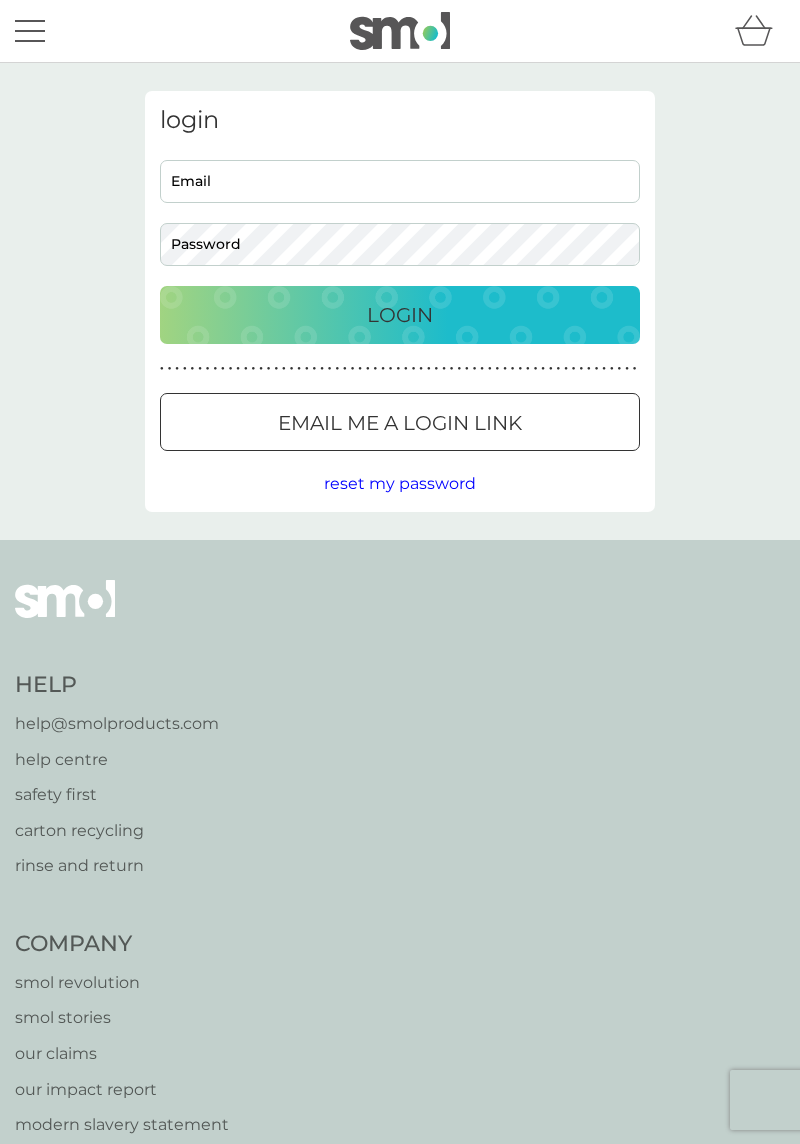 click on "Email" at bounding box center [400, 181] 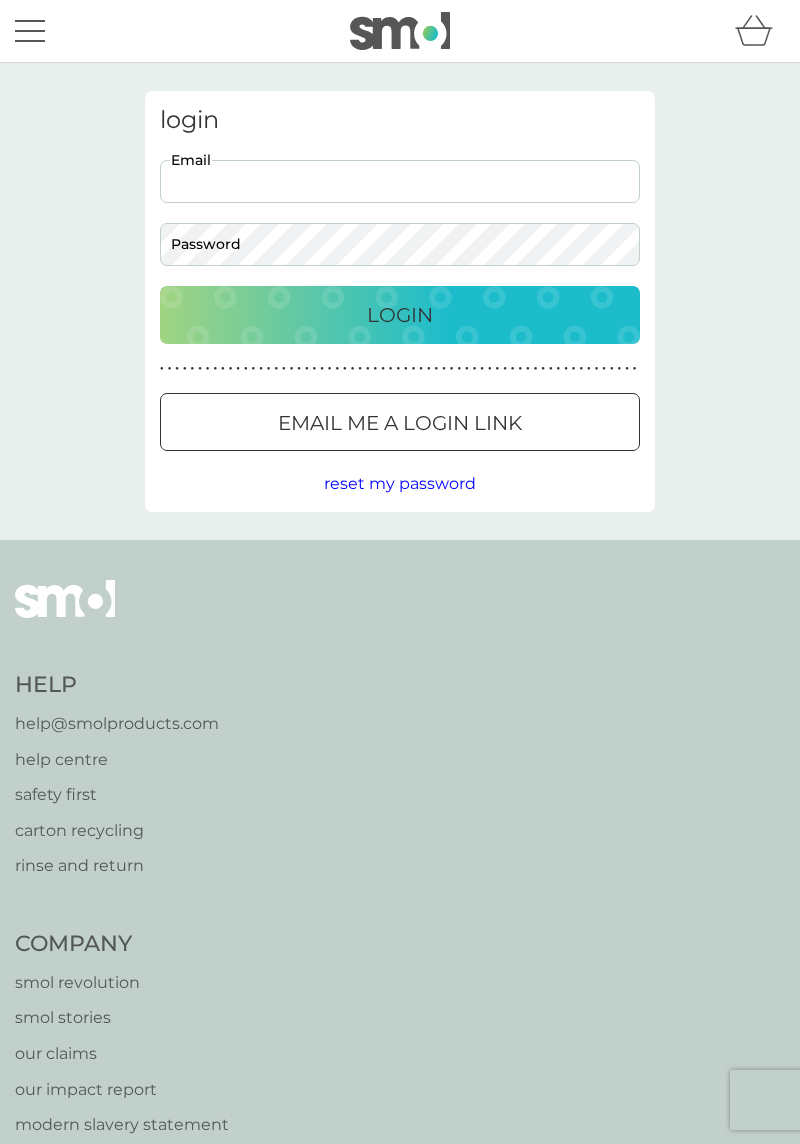 scroll, scrollTop: 0, scrollLeft: 0, axis: both 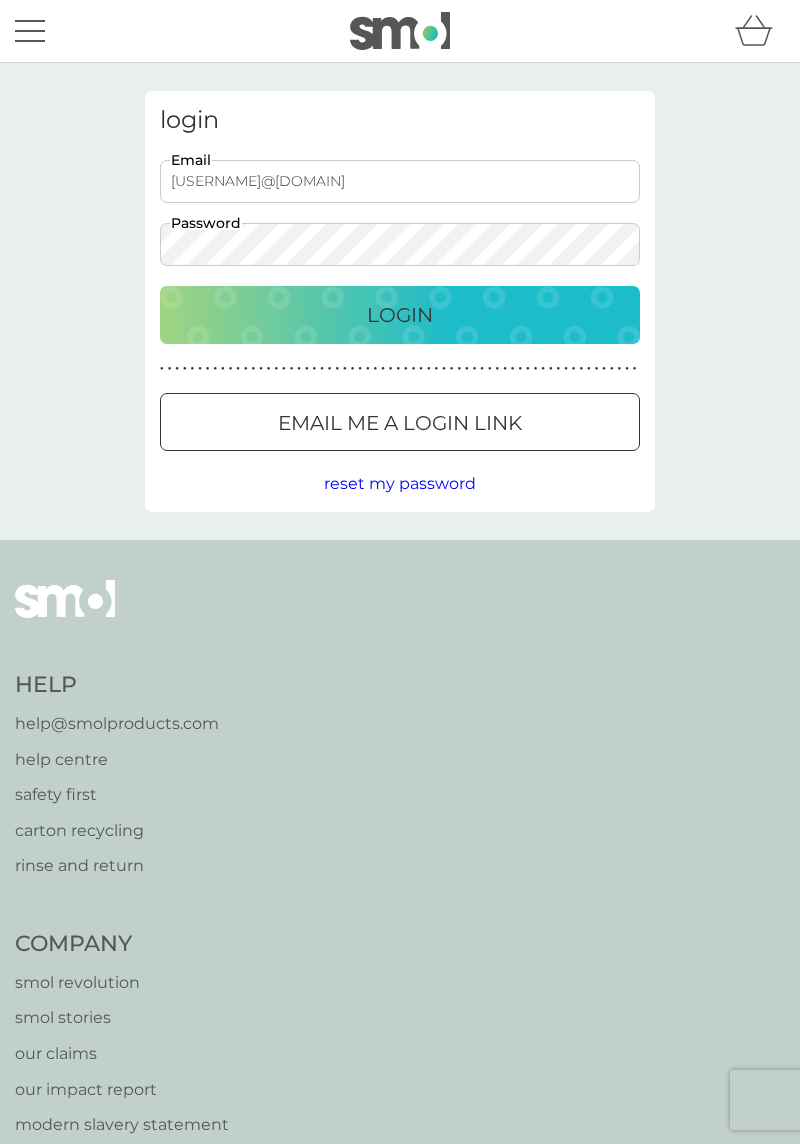 click on "Login" at bounding box center (400, 315) 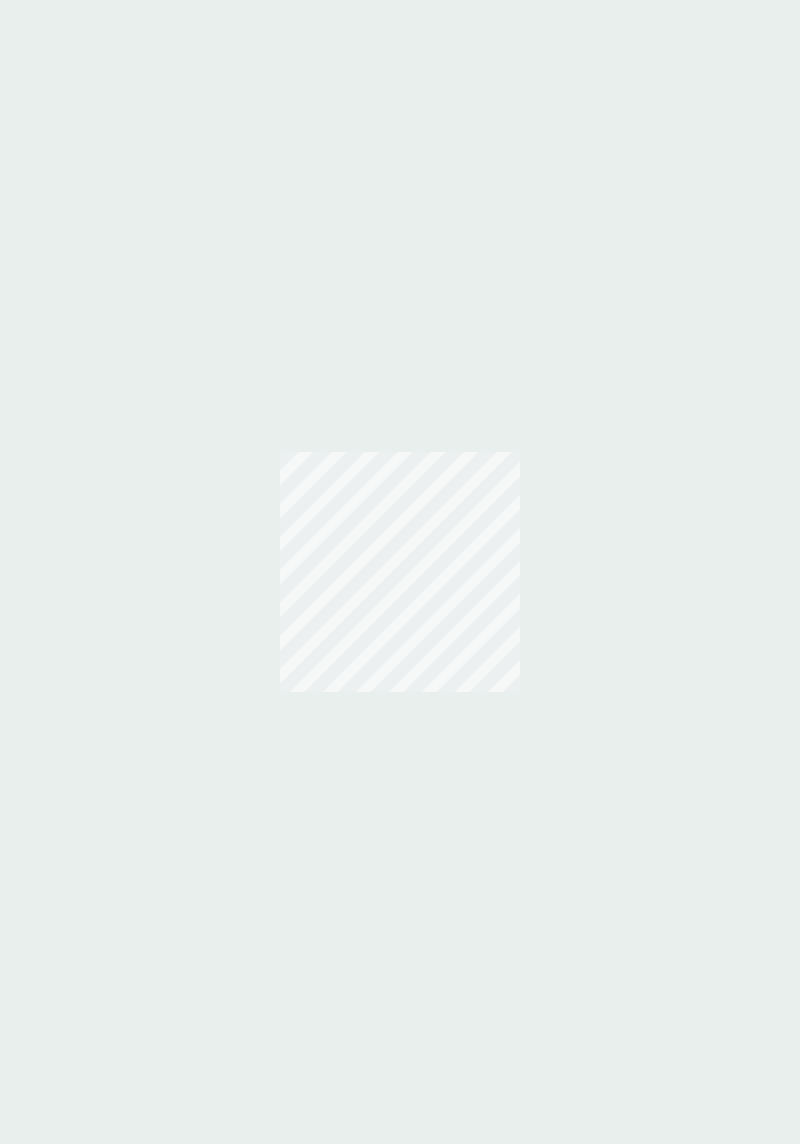 scroll, scrollTop: 0, scrollLeft: 0, axis: both 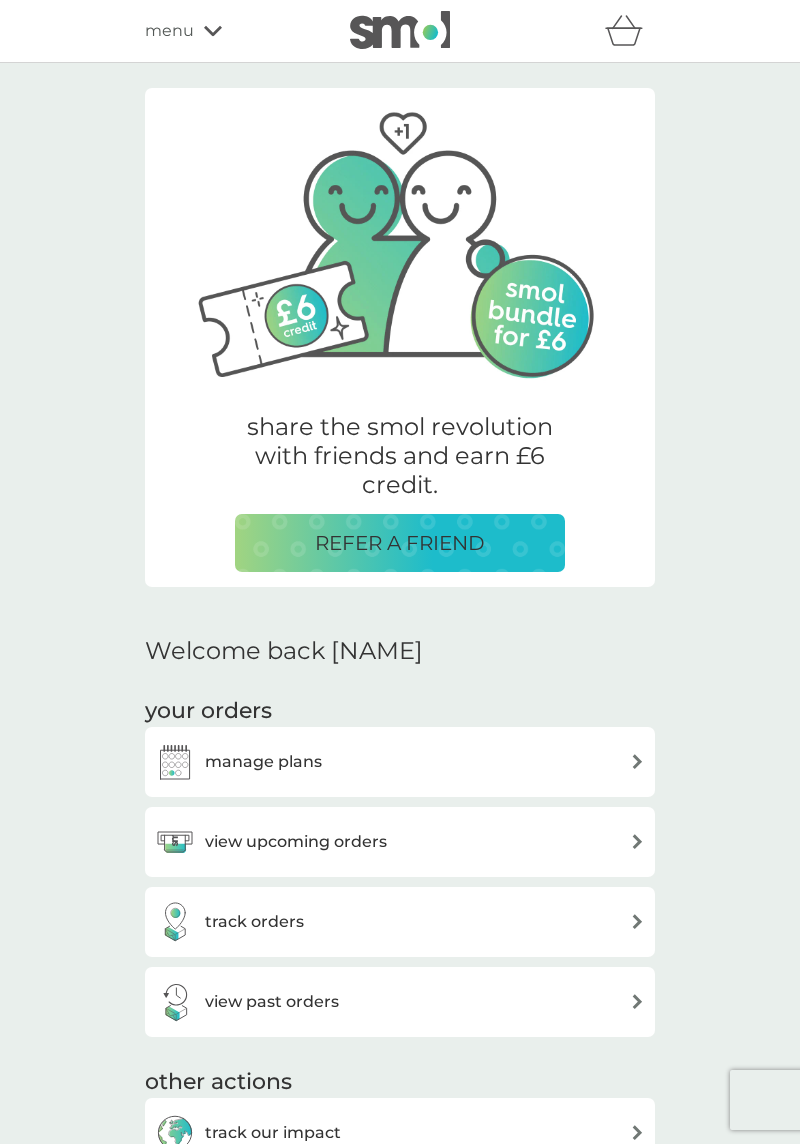 click on "manage plans" at bounding box center (400, 762) 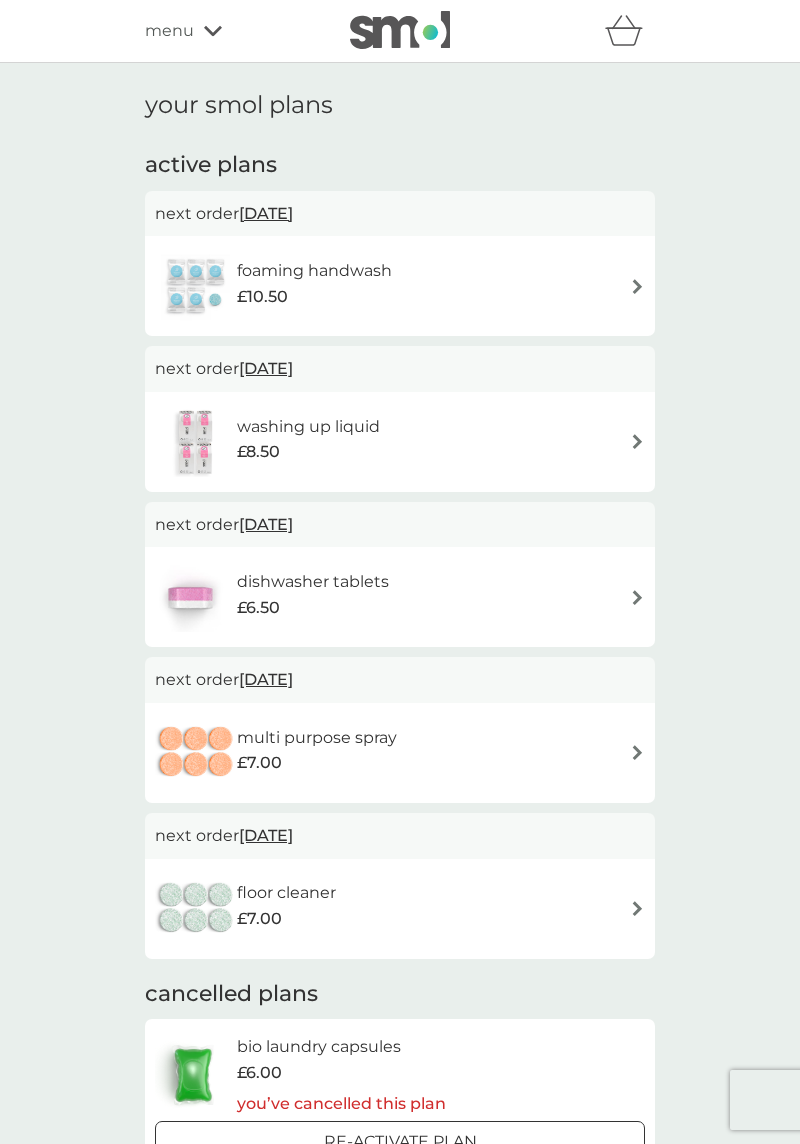 click on "dishwasher tablets £6.50" at bounding box center [400, 597] 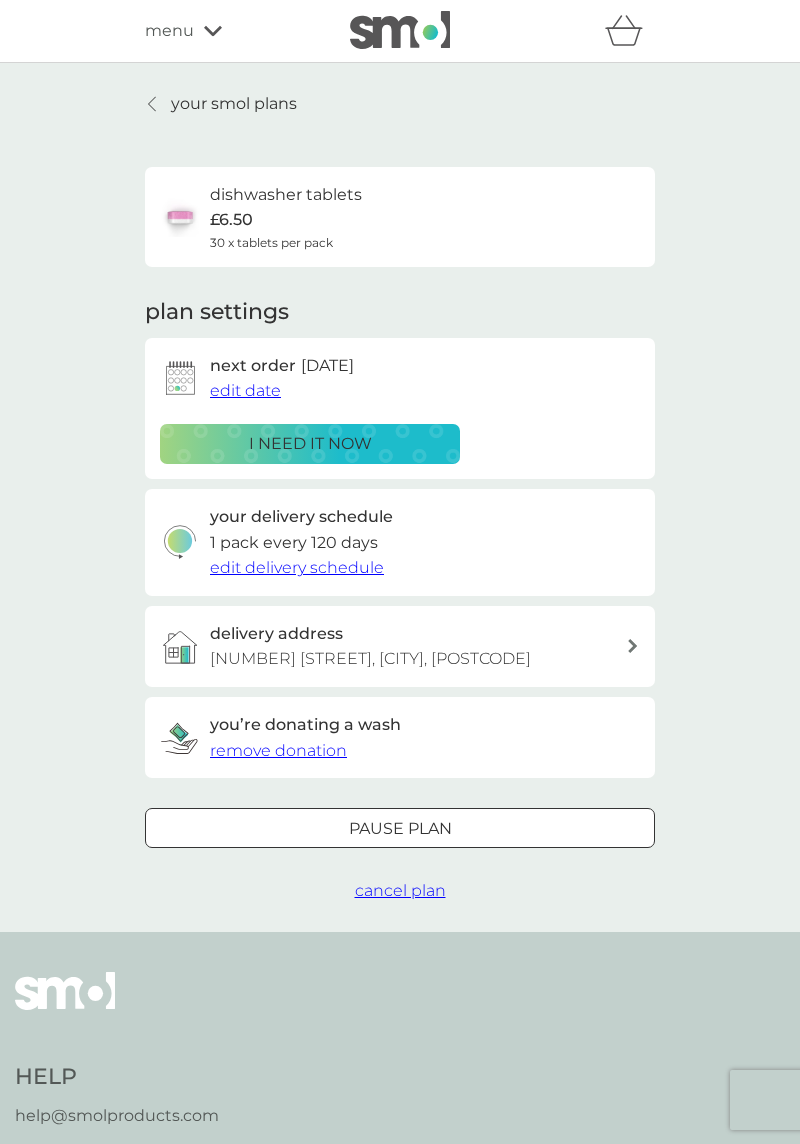 click on "cancel plan" at bounding box center [400, 890] 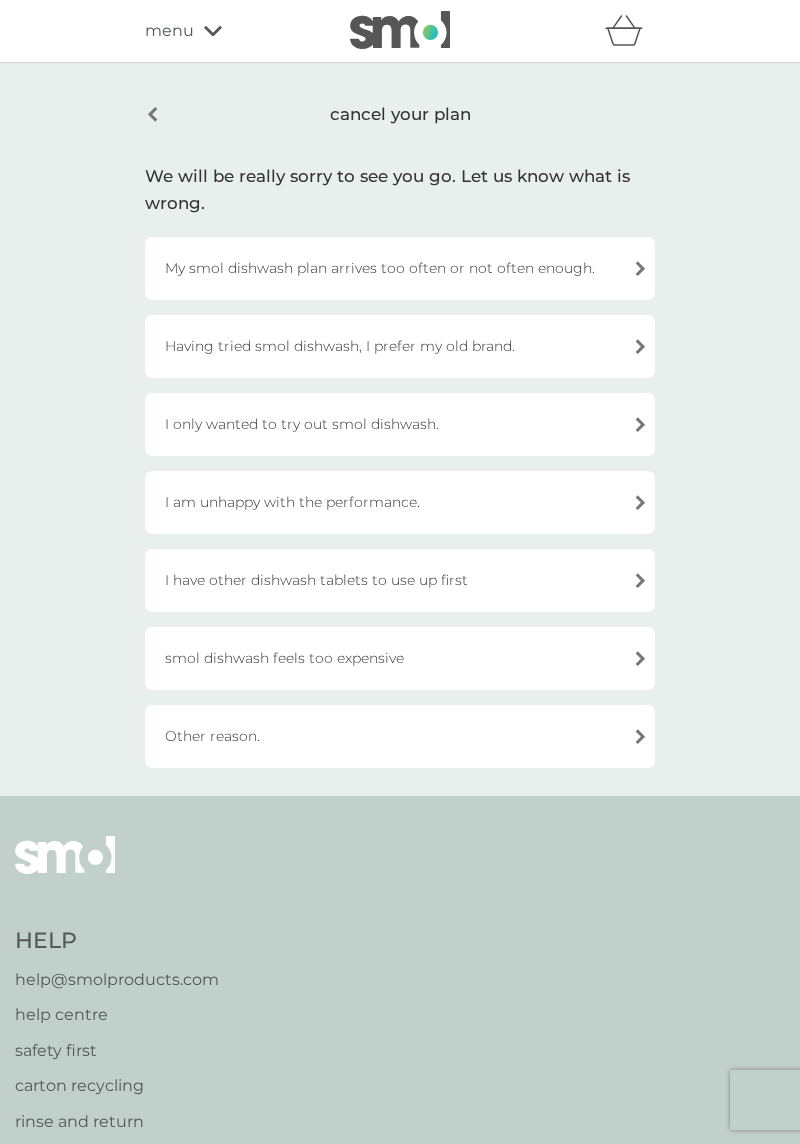 click on "Other reason." at bounding box center [400, 736] 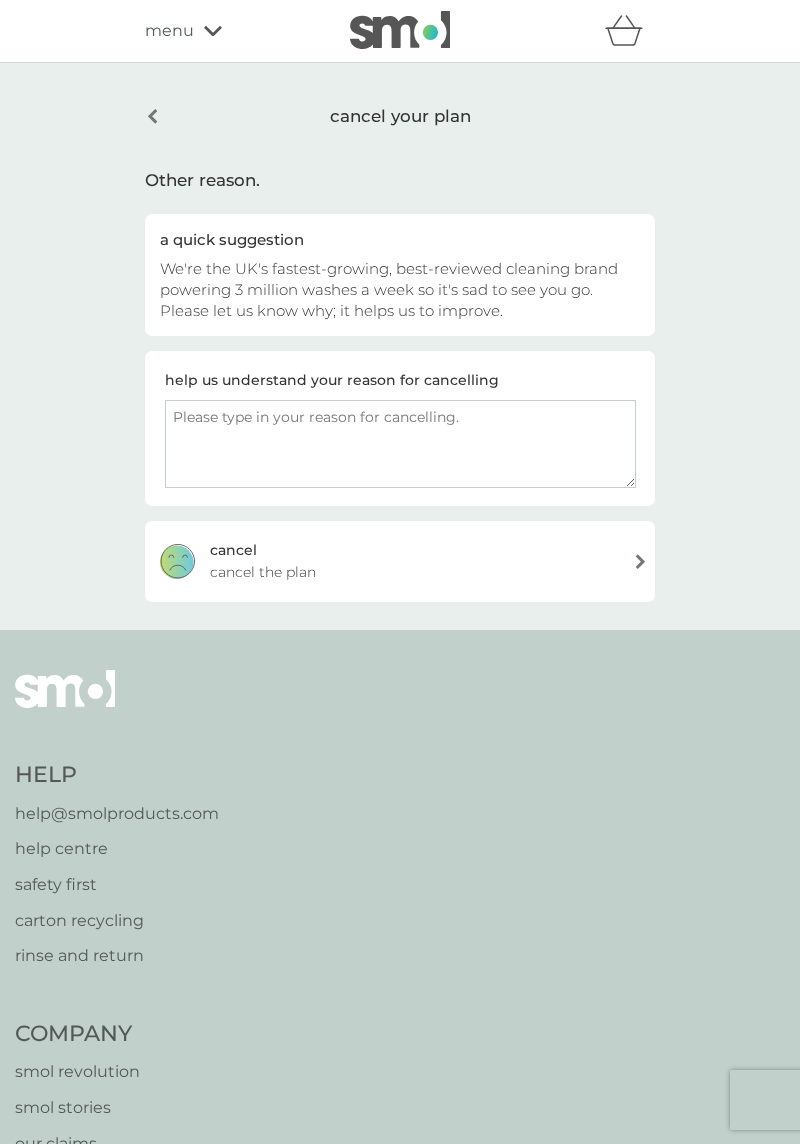 click at bounding box center [400, 444] 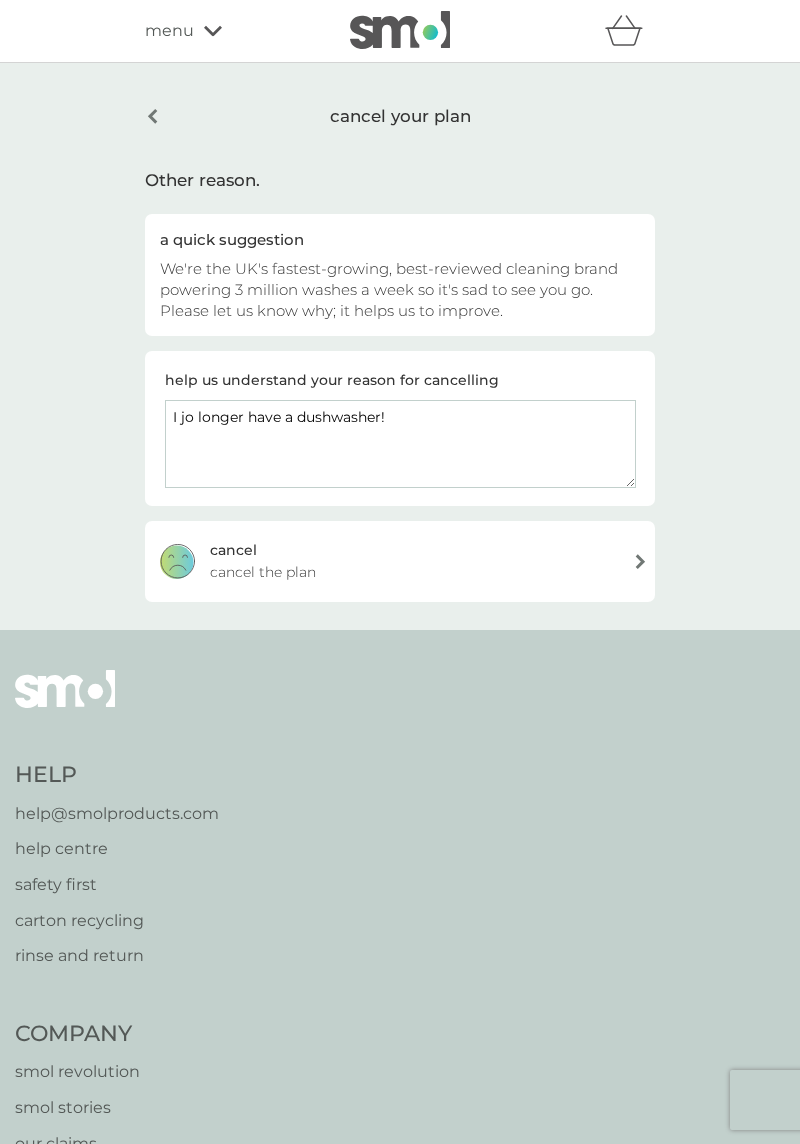 type on "I jo longer have a dushwasher!" 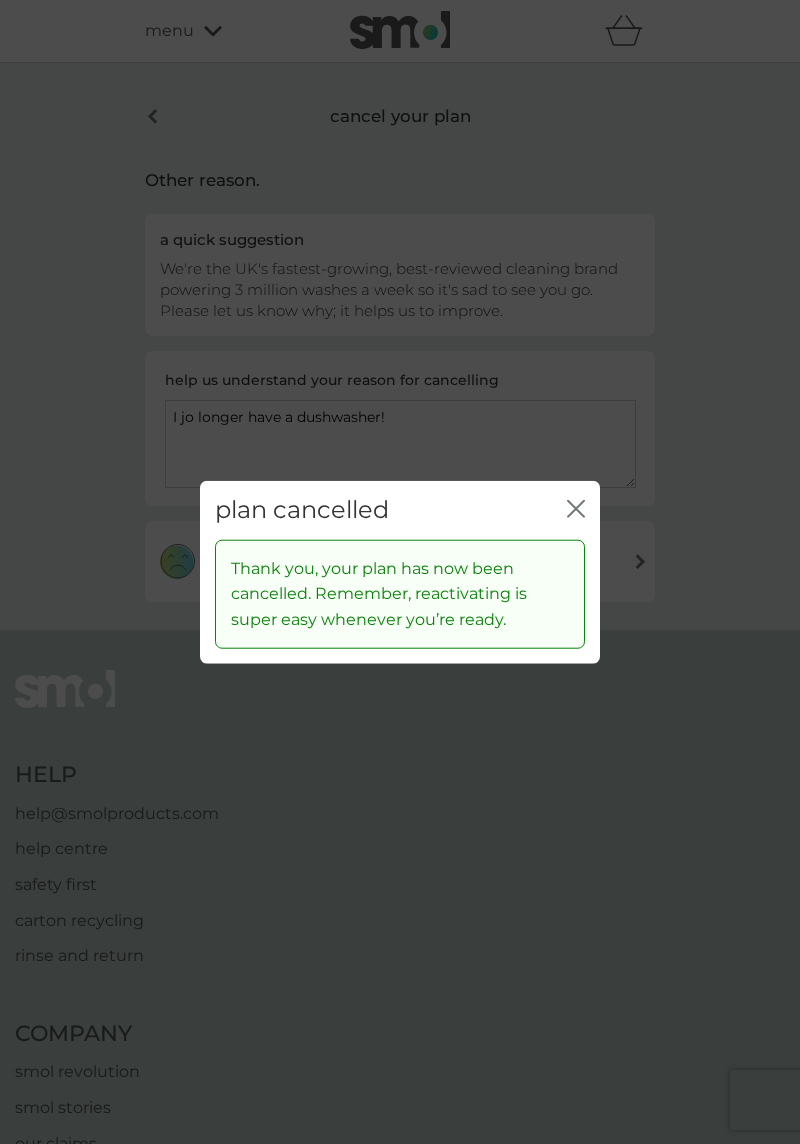 click on "close" 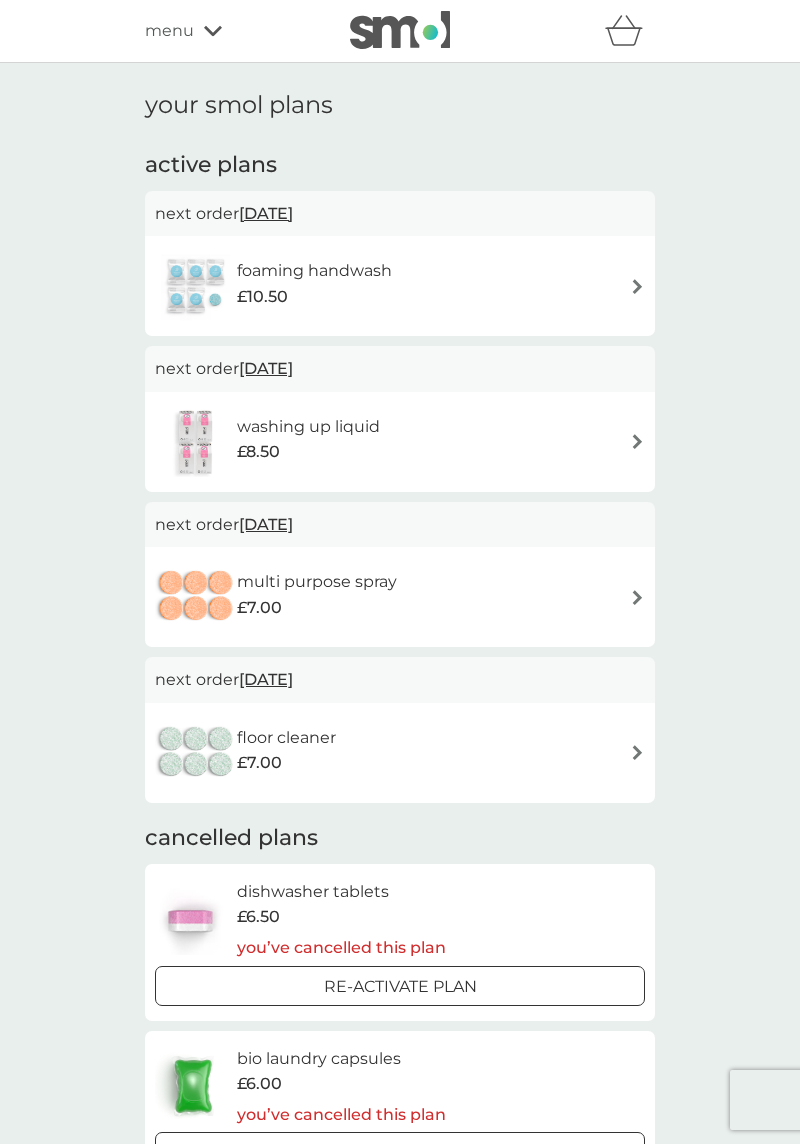 click at bounding box center [637, 441] 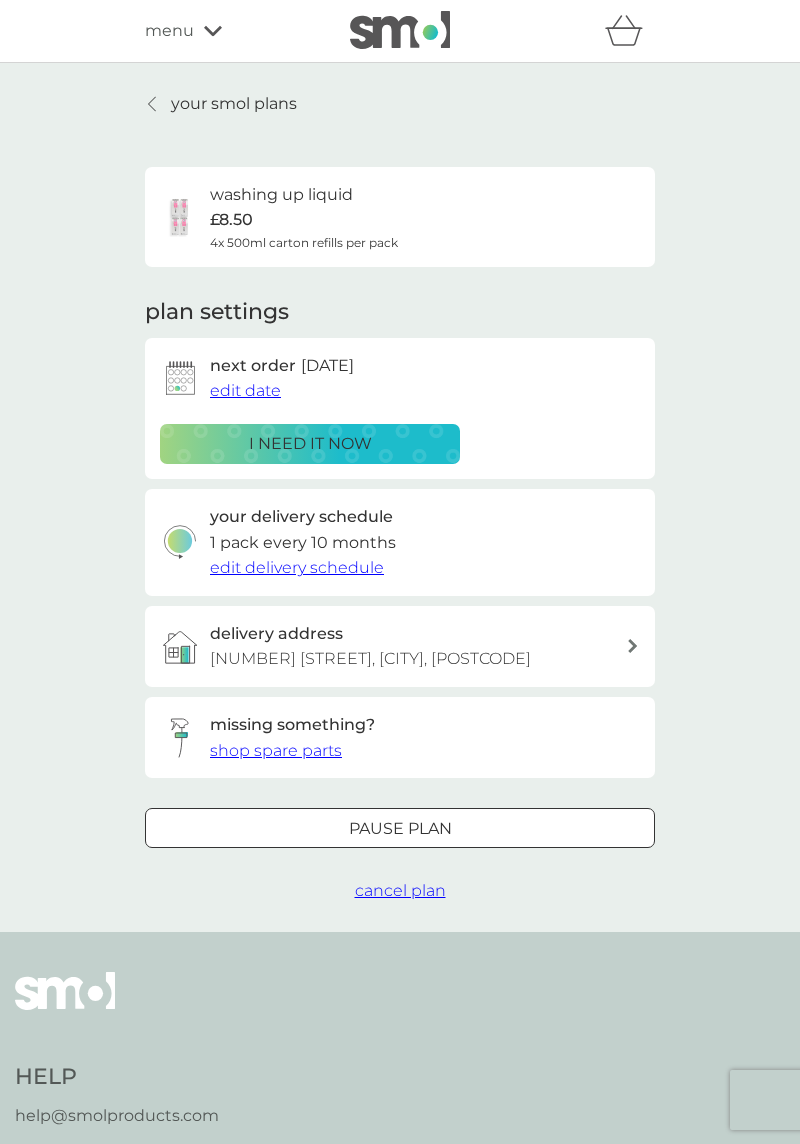 click on "your smol plans" at bounding box center (221, 104) 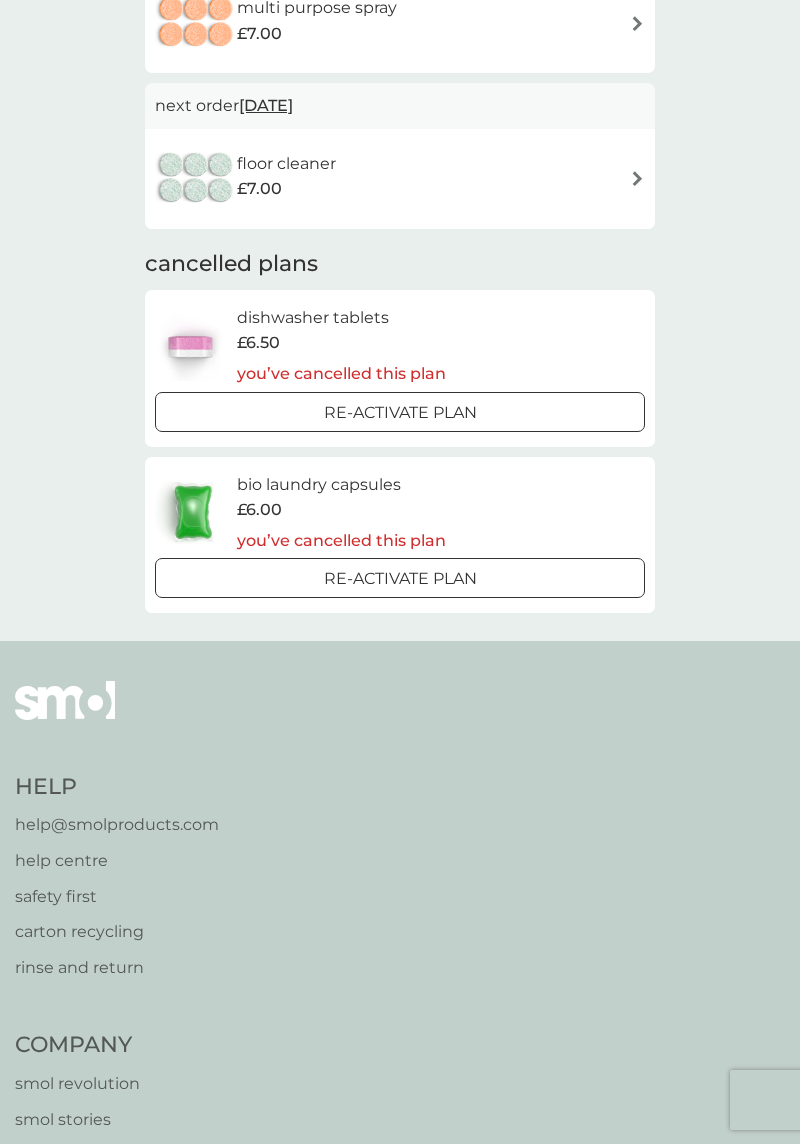 scroll, scrollTop: 0, scrollLeft: 0, axis: both 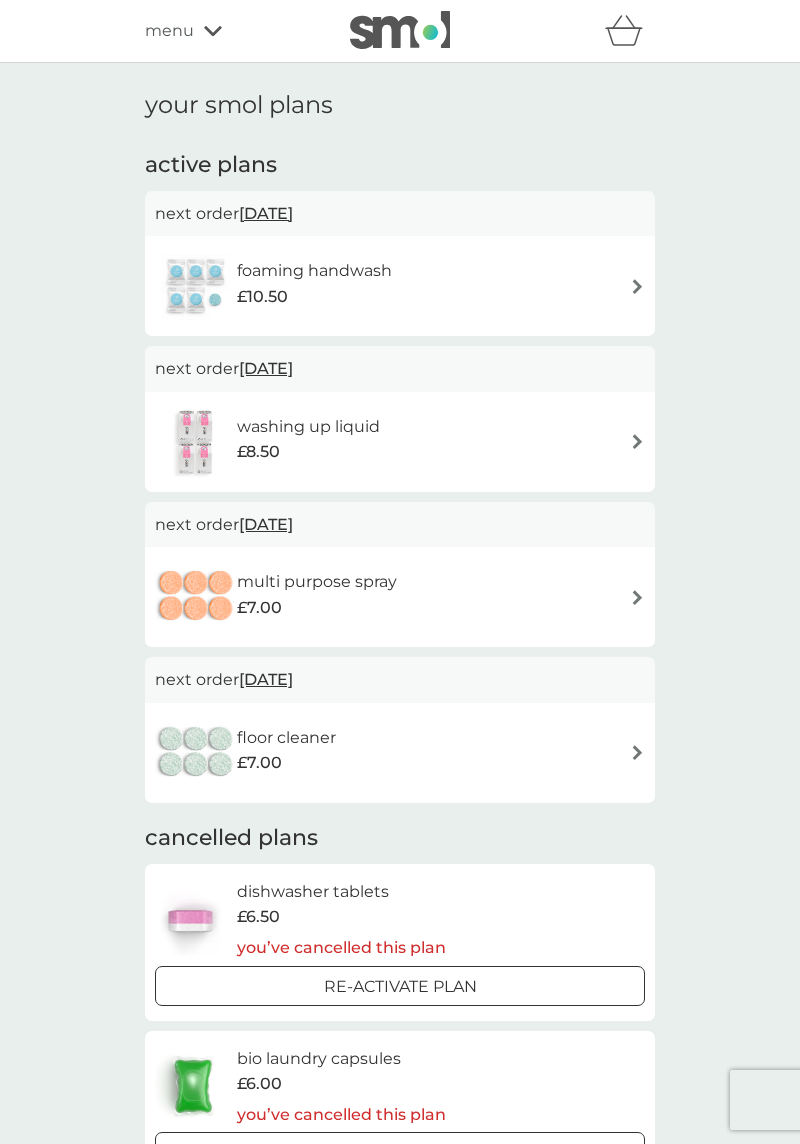 click 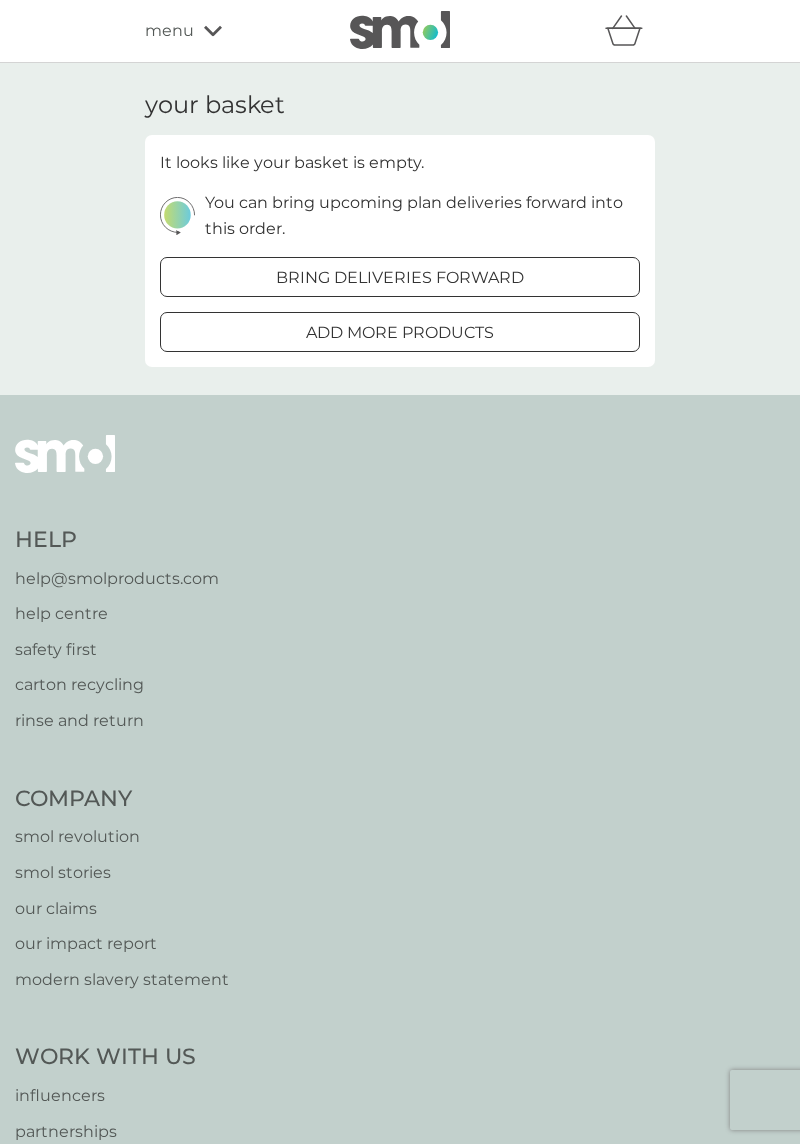 click on "Help help@smolproducts.com help centre safety first carton recycling rinse and return Company smol revolution smol stories our claims our impact report modern slavery statement Work With Us influencers partnerships press careers hygiene poverty B Corp. © 2018 - 2025 smol limited UK Select a new location: Deutschland France privacy policy terms of service" at bounding box center [400, 1025] 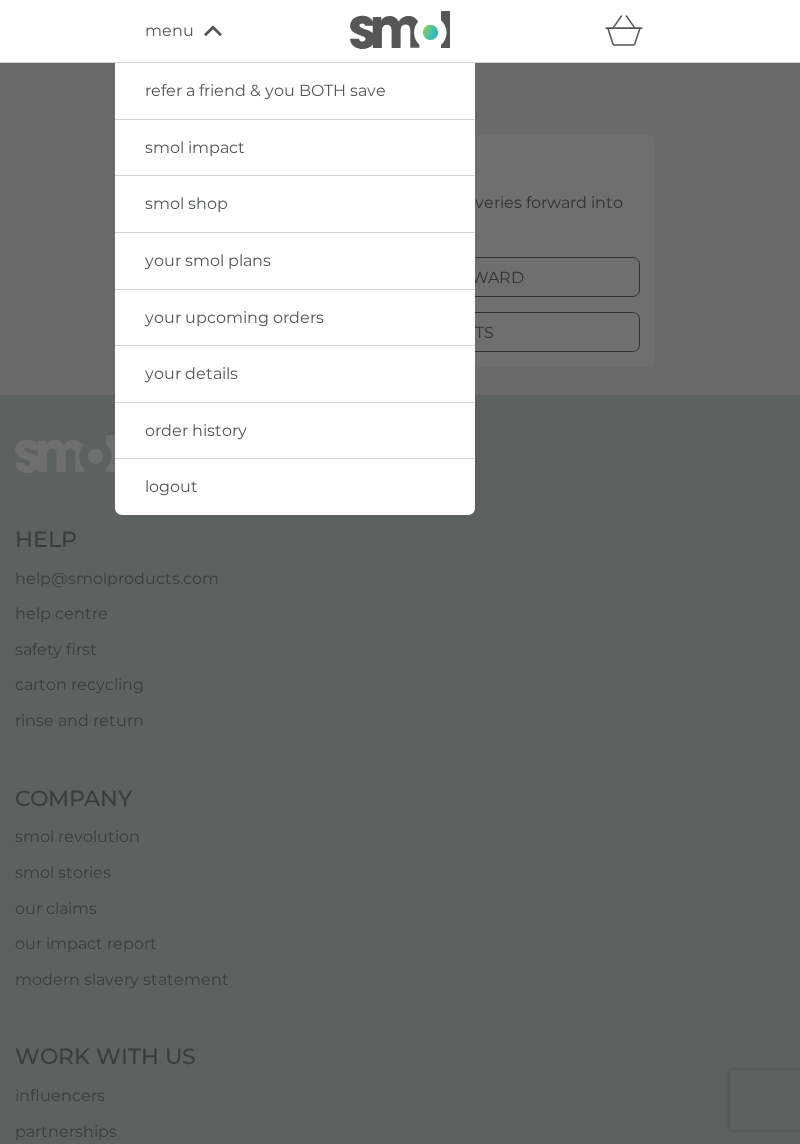 click on "logout" at bounding box center (295, 487) 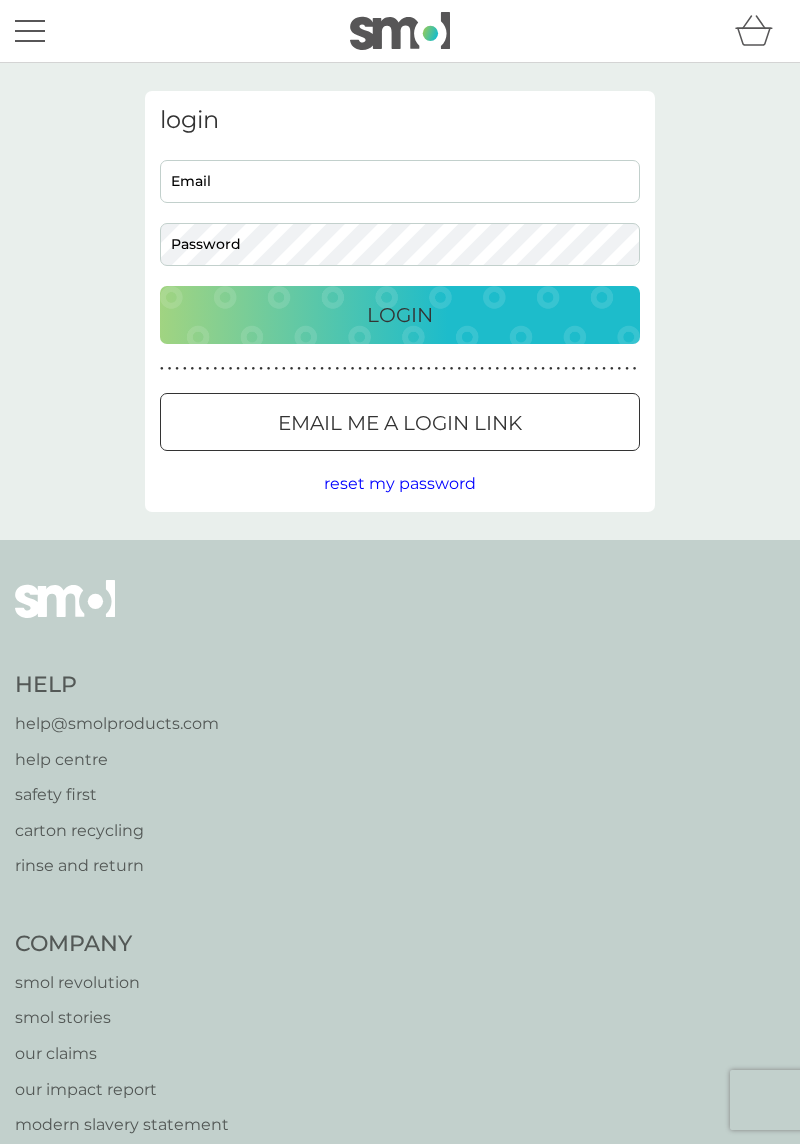 scroll, scrollTop: 0, scrollLeft: 0, axis: both 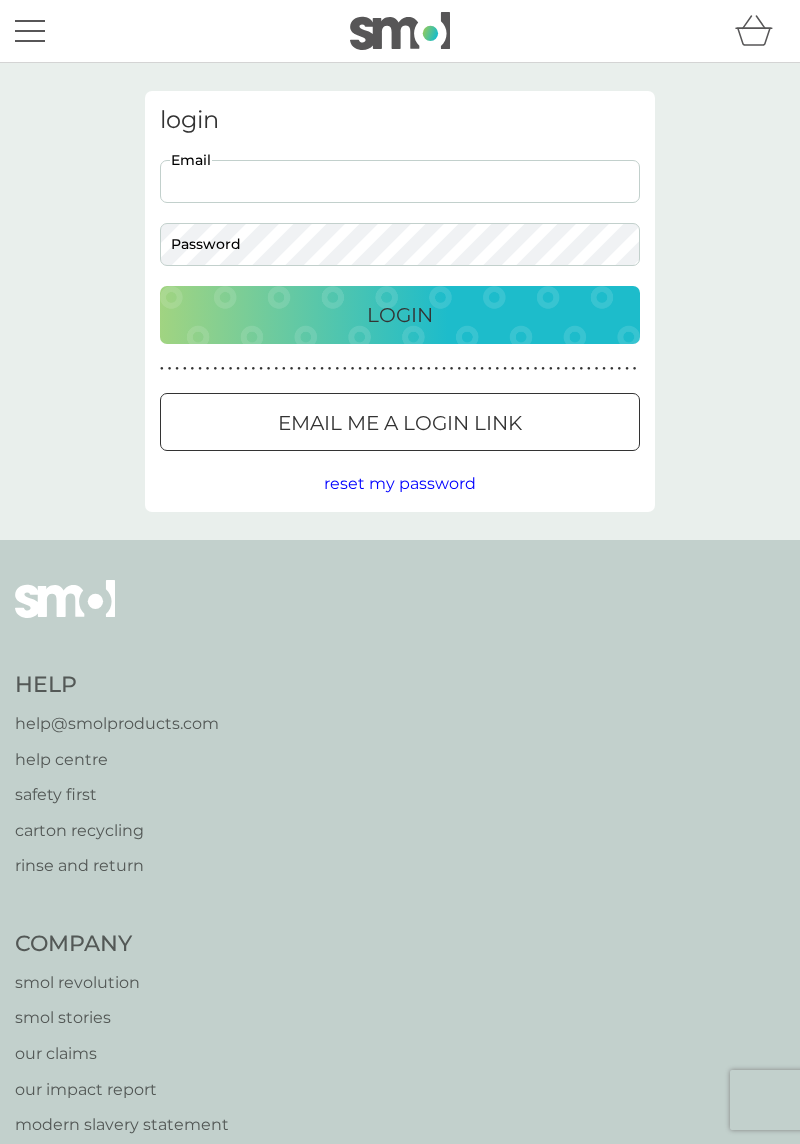 type on "angela.bickley49@yahoo.co.uk" 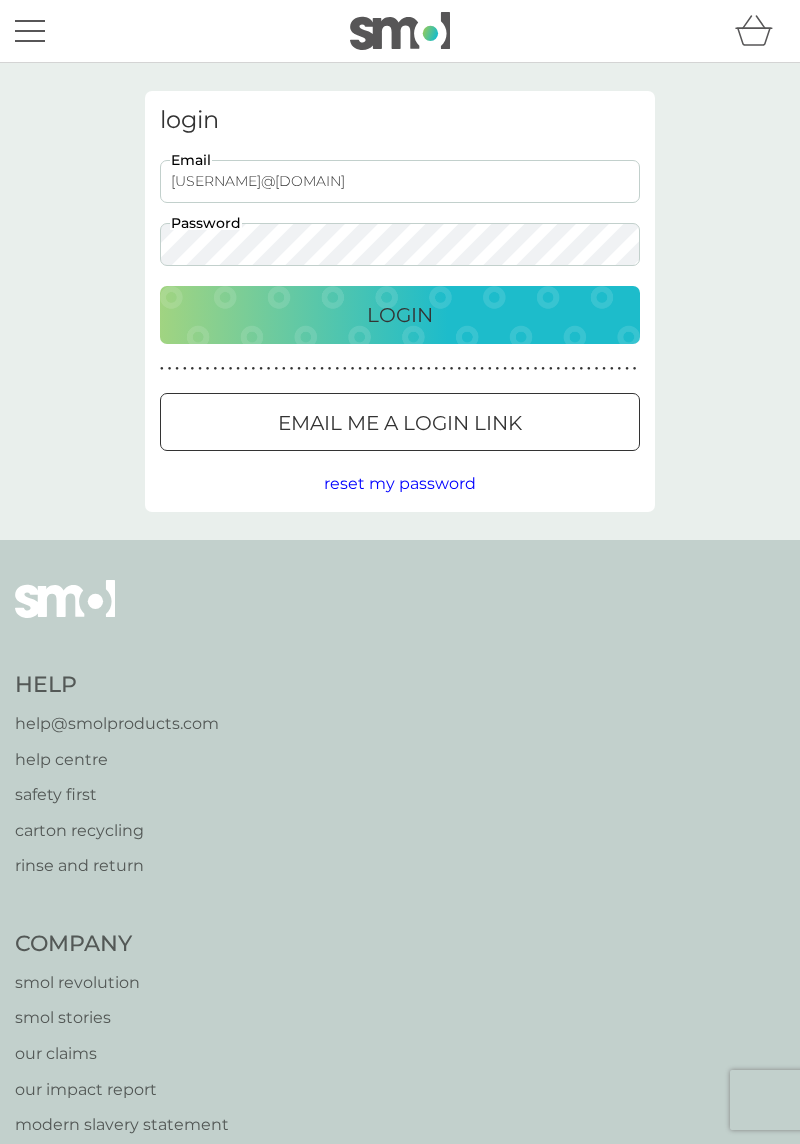 click on "Login" at bounding box center (400, 315) 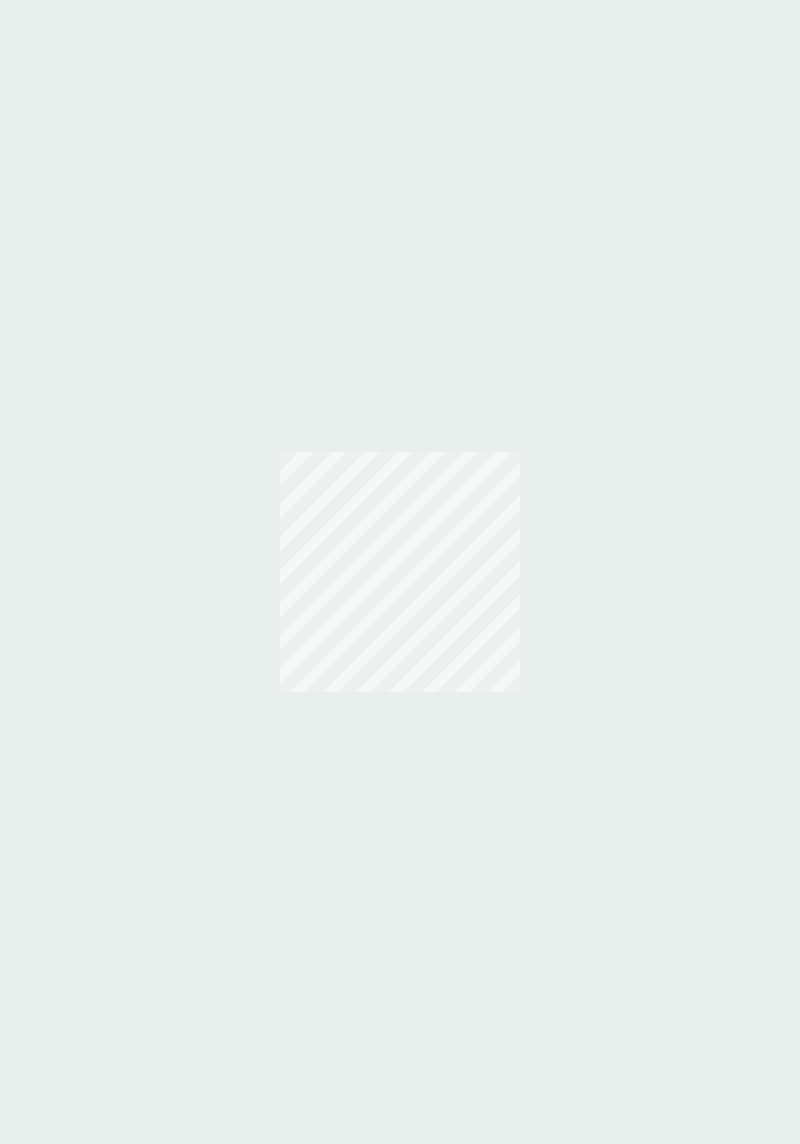 scroll, scrollTop: 0, scrollLeft: 0, axis: both 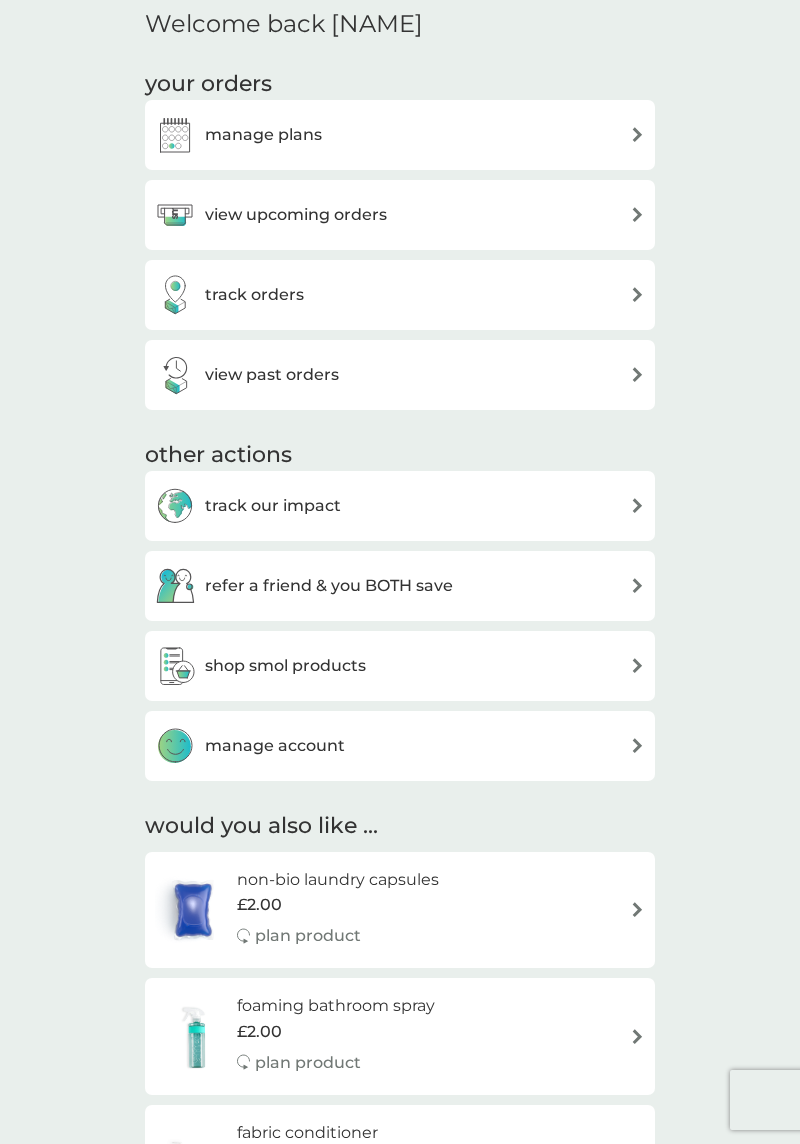 click on "manage account" at bounding box center (400, 746) 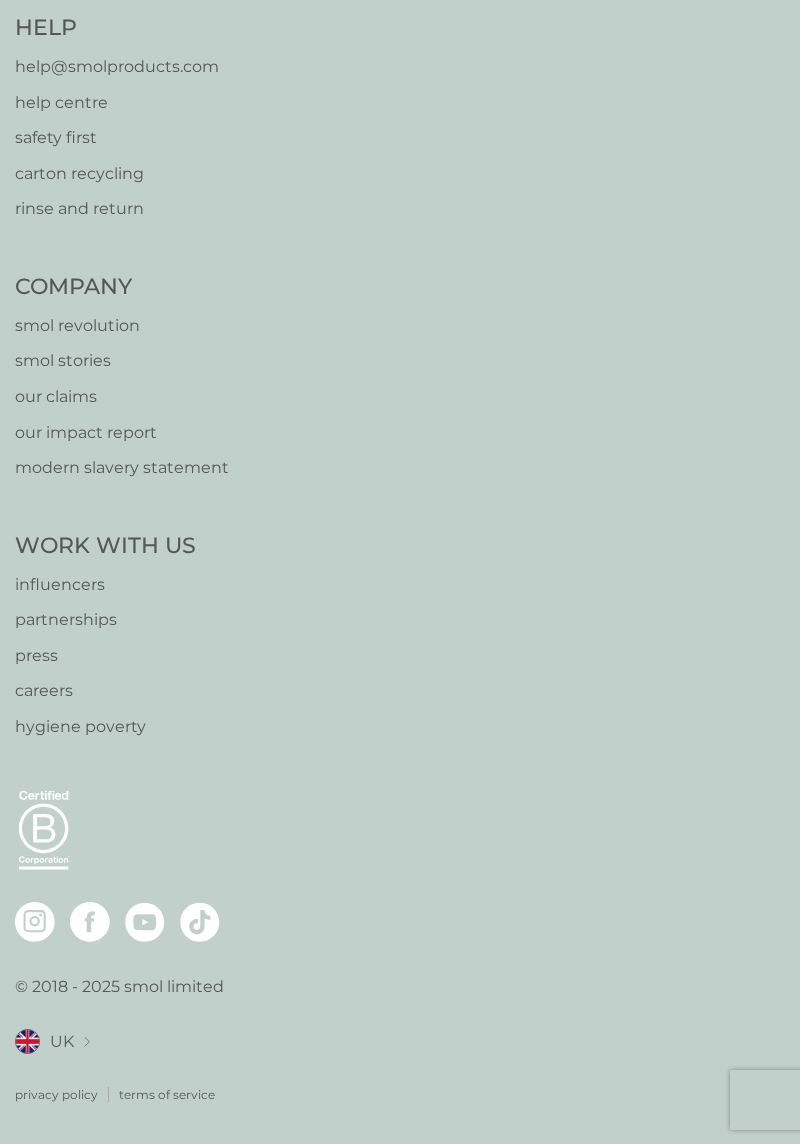 scroll, scrollTop: 0, scrollLeft: 0, axis: both 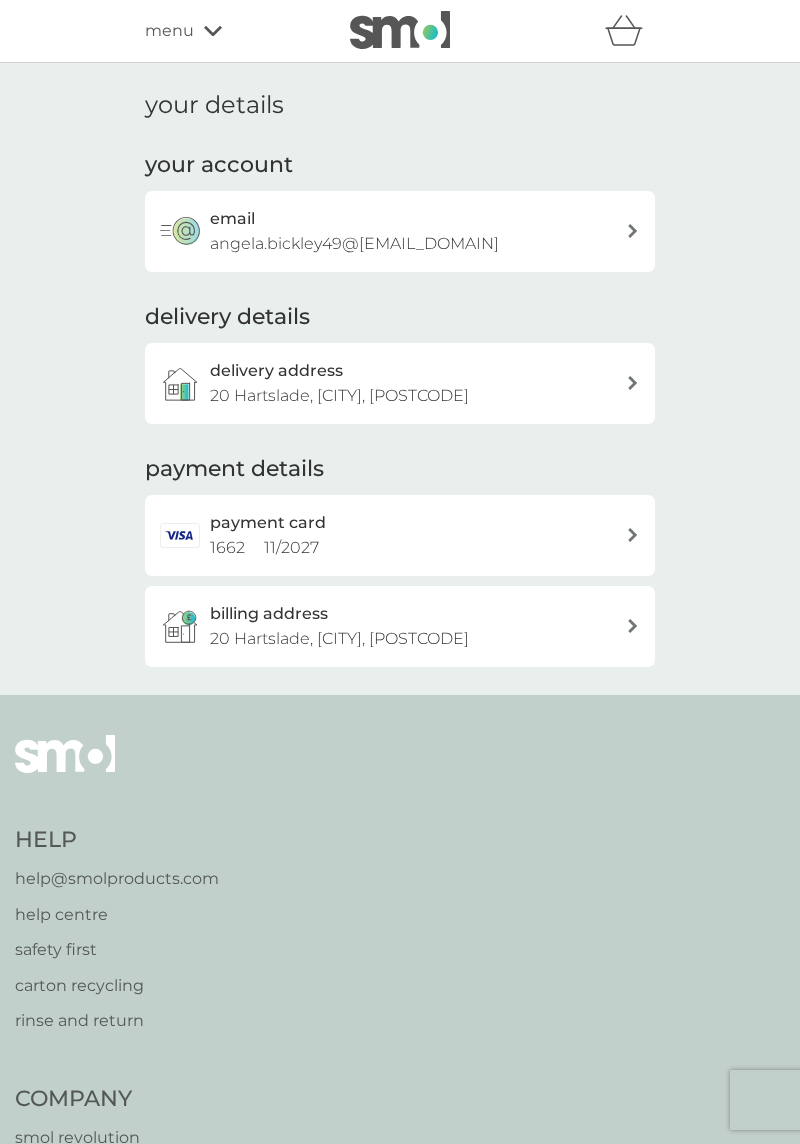 click on "delivery address 20 Hartslade, [CITY], [POSTCODE]" at bounding box center [400, 383] 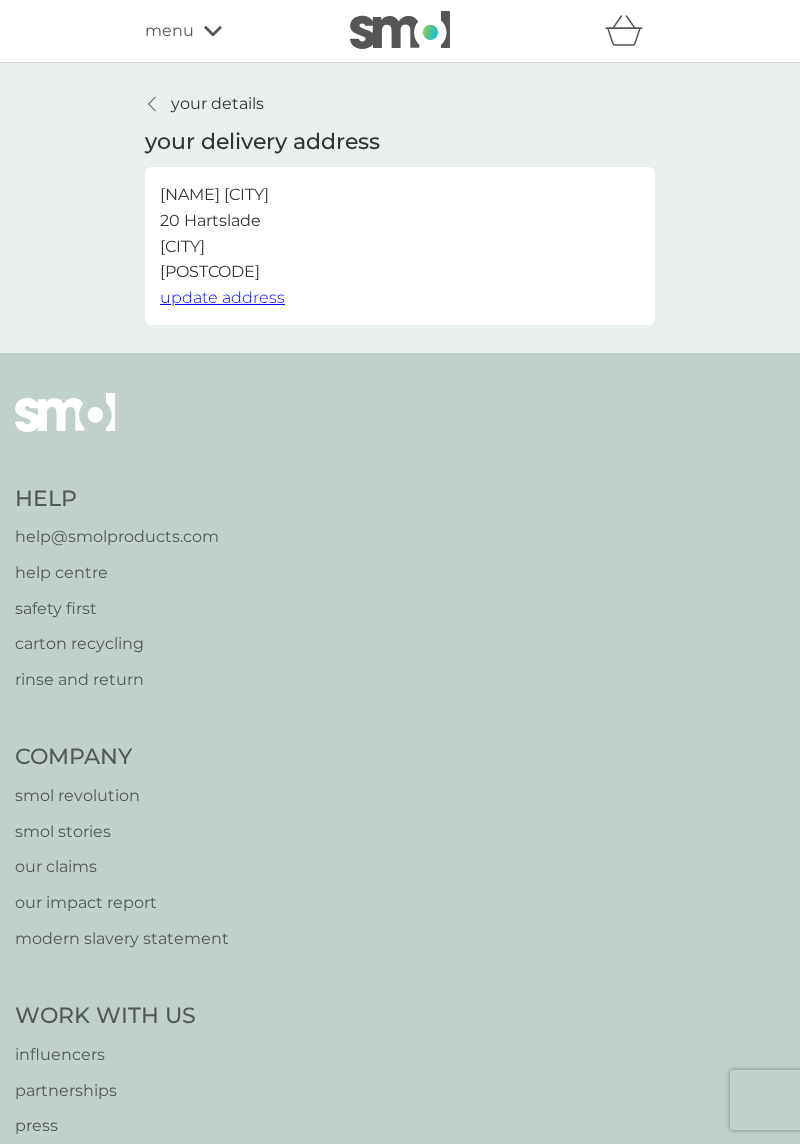 click on "update address" at bounding box center (222, 297) 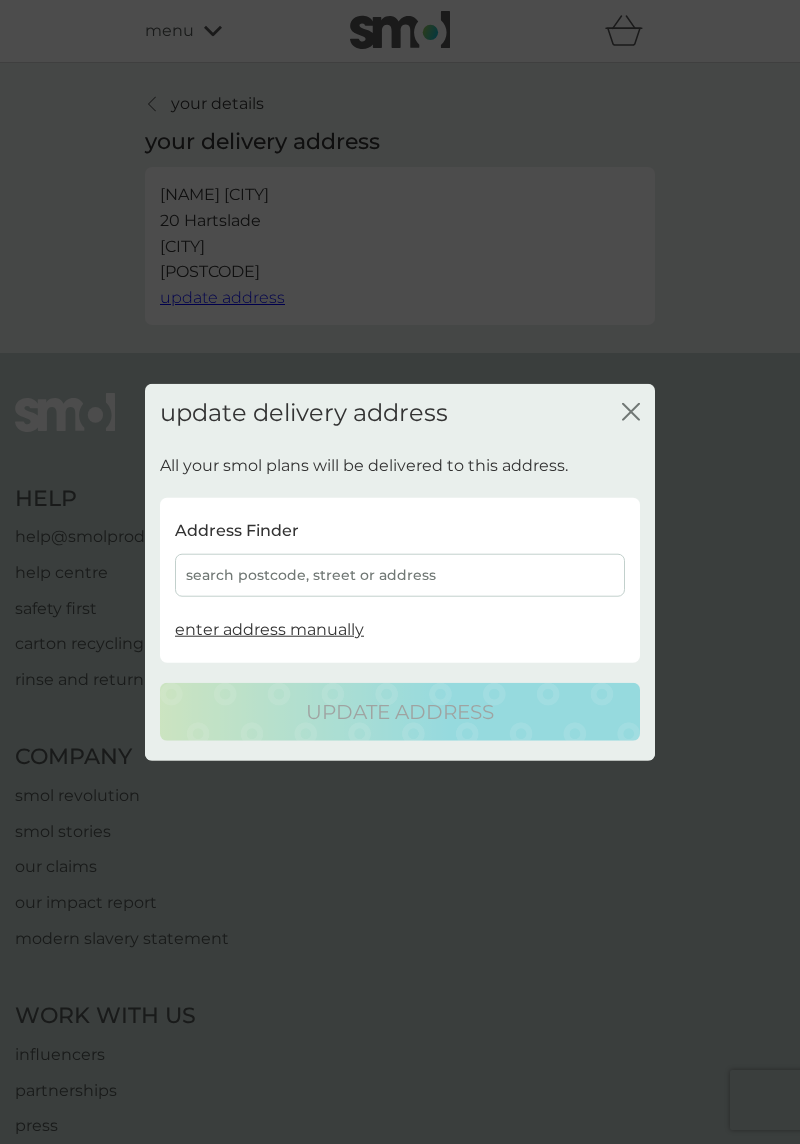 click on "Address Finder" at bounding box center [237, 531] 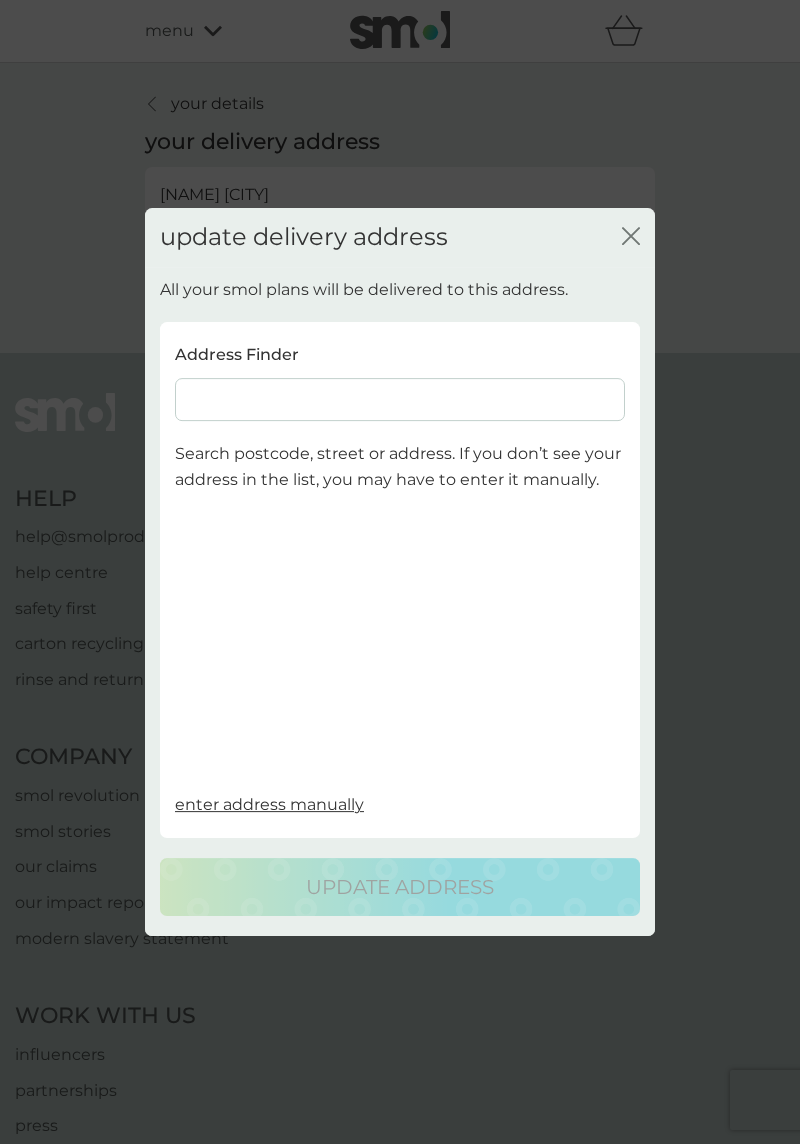 click at bounding box center [400, 399] 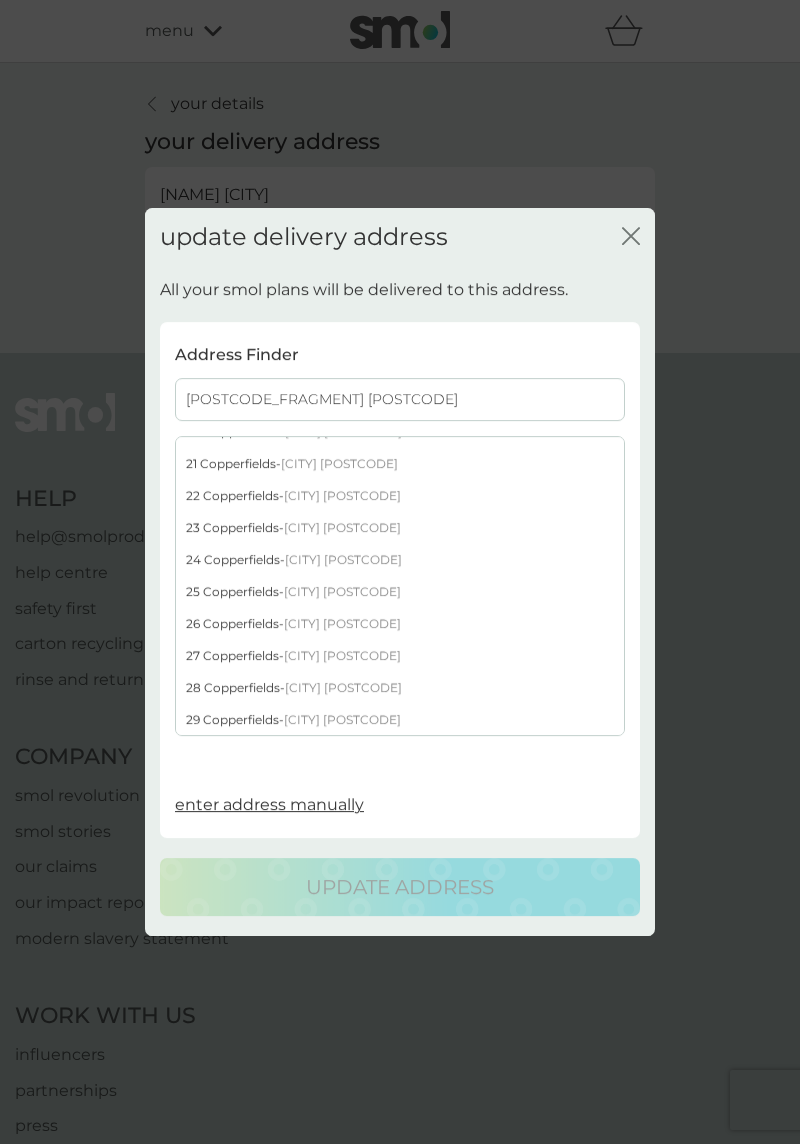 scroll, scrollTop: 628, scrollLeft: 0, axis: vertical 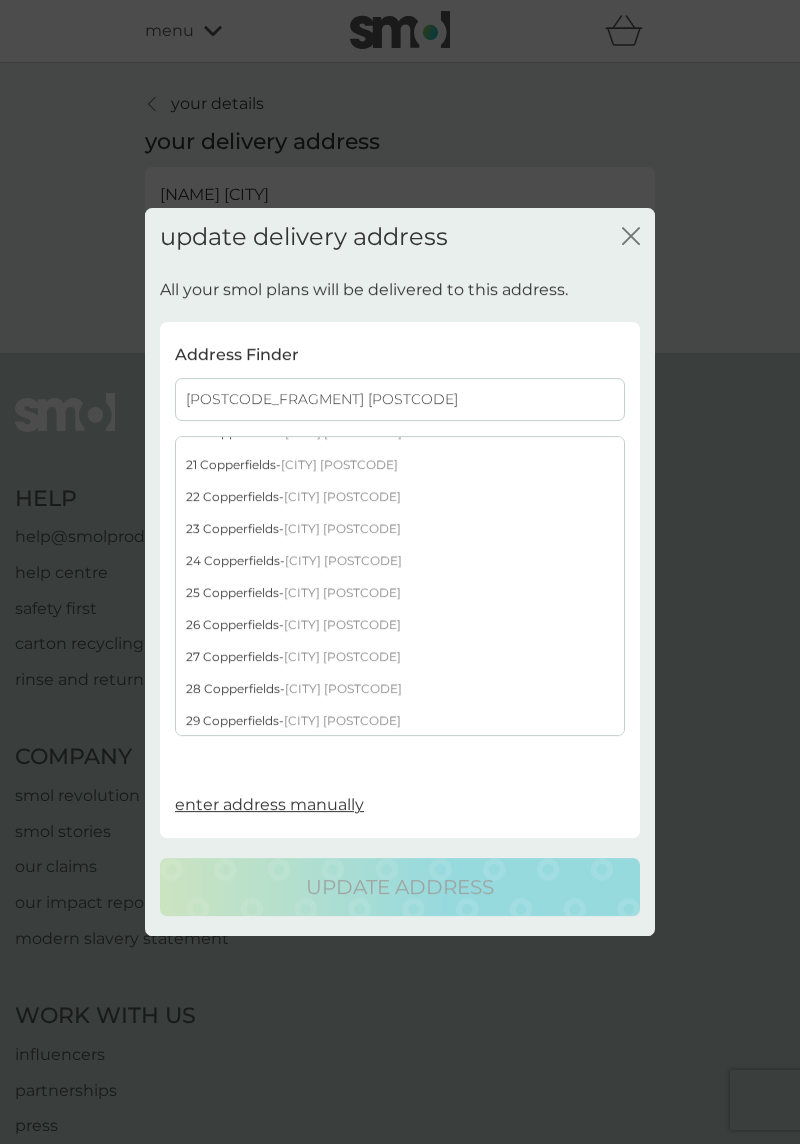 type on "[POSTCODE_FRAGMENT] [POSTCODE]" 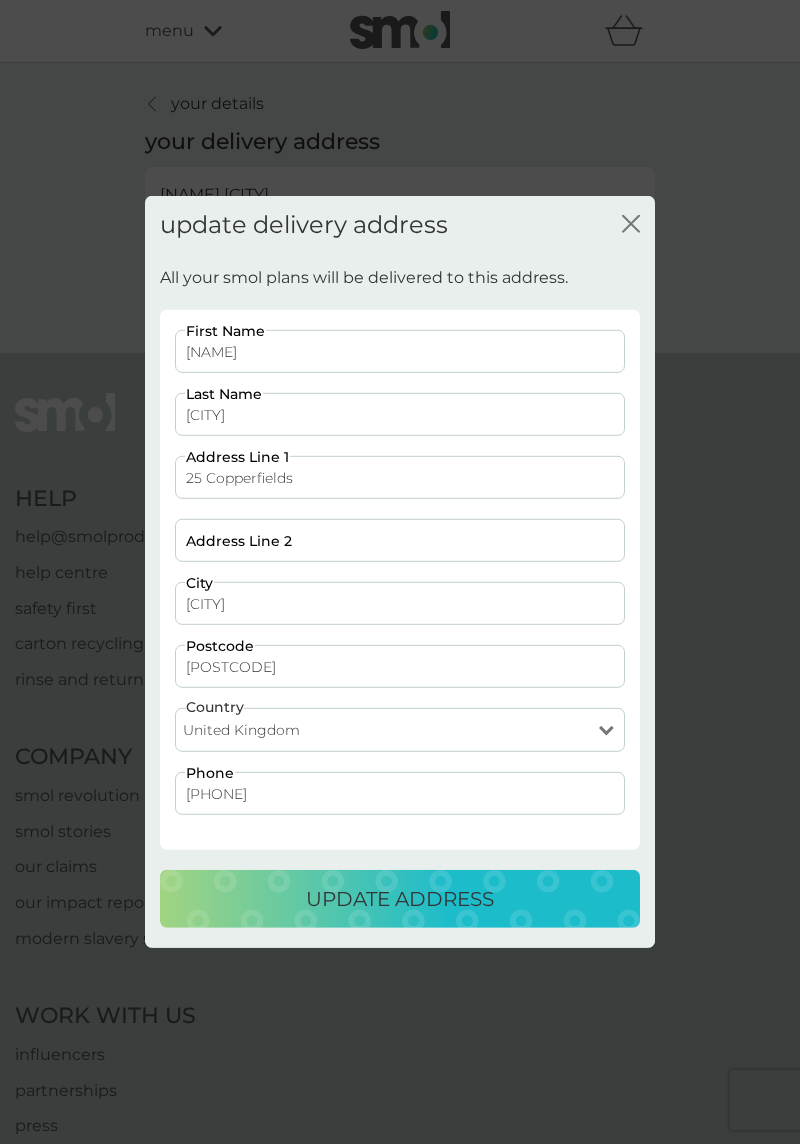 click on "update address" at bounding box center [400, 899] 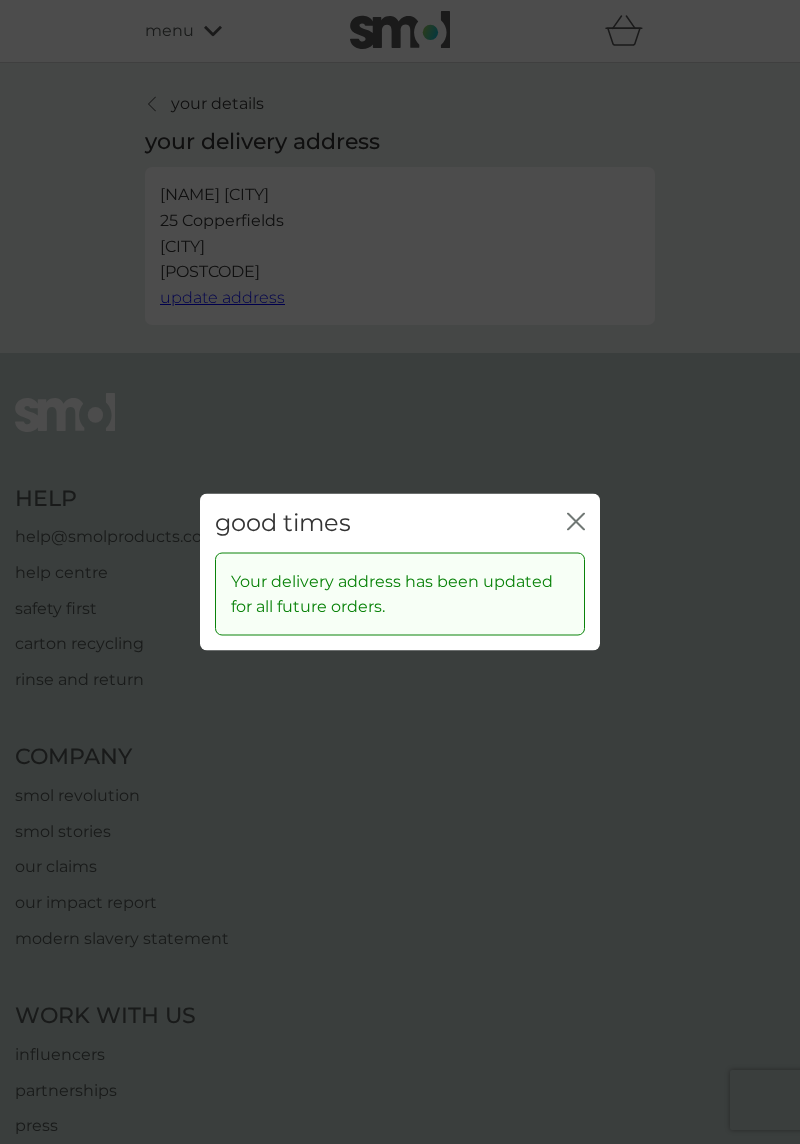 click on "close" 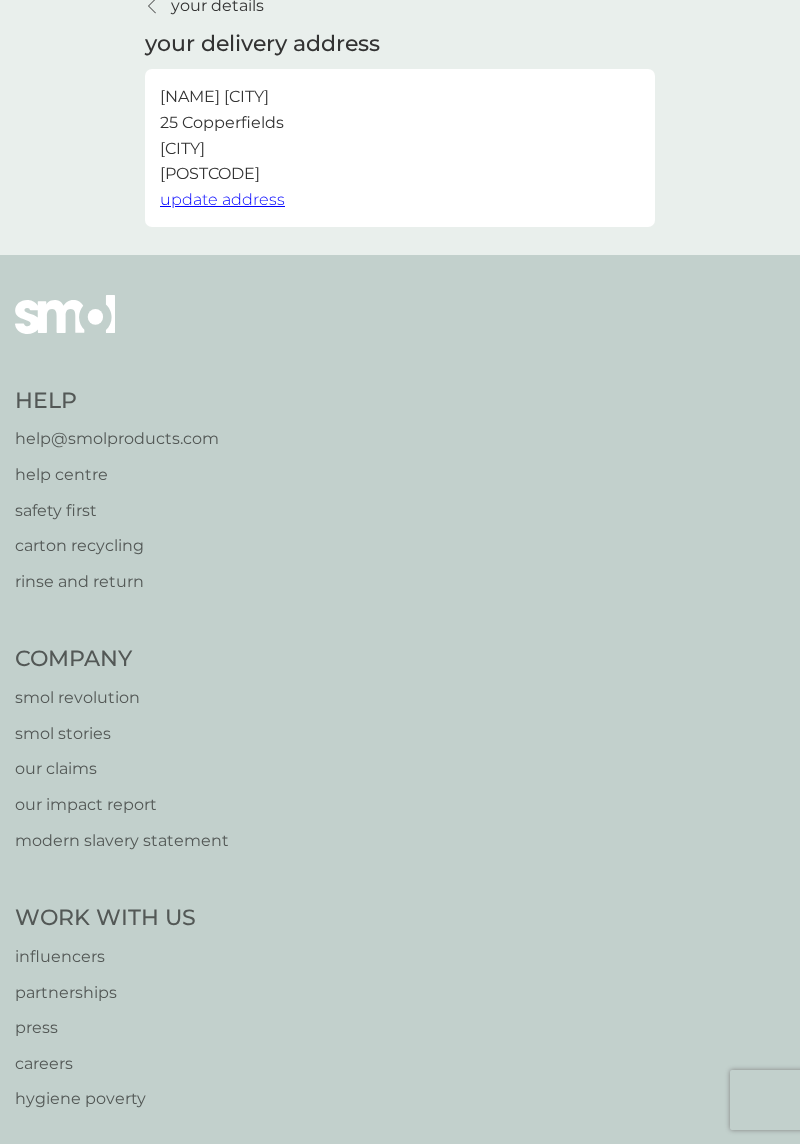 scroll, scrollTop: 0, scrollLeft: 0, axis: both 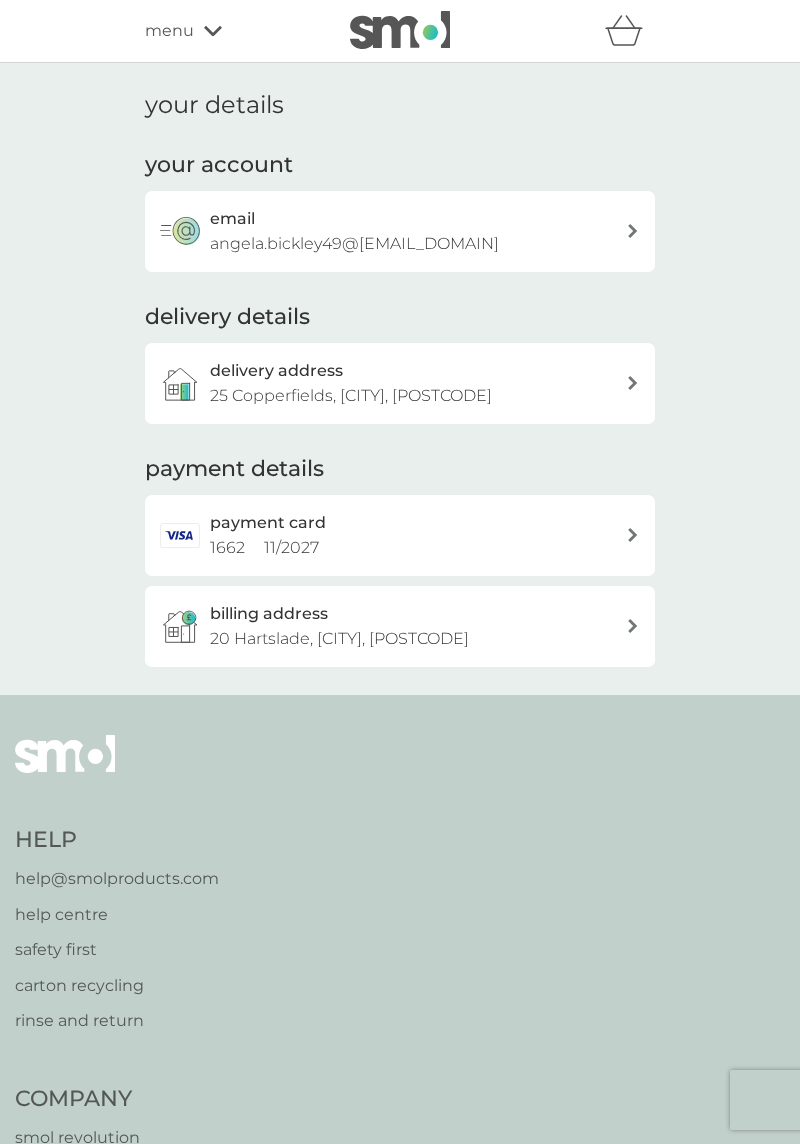 click on "menu" at bounding box center [230, 31] 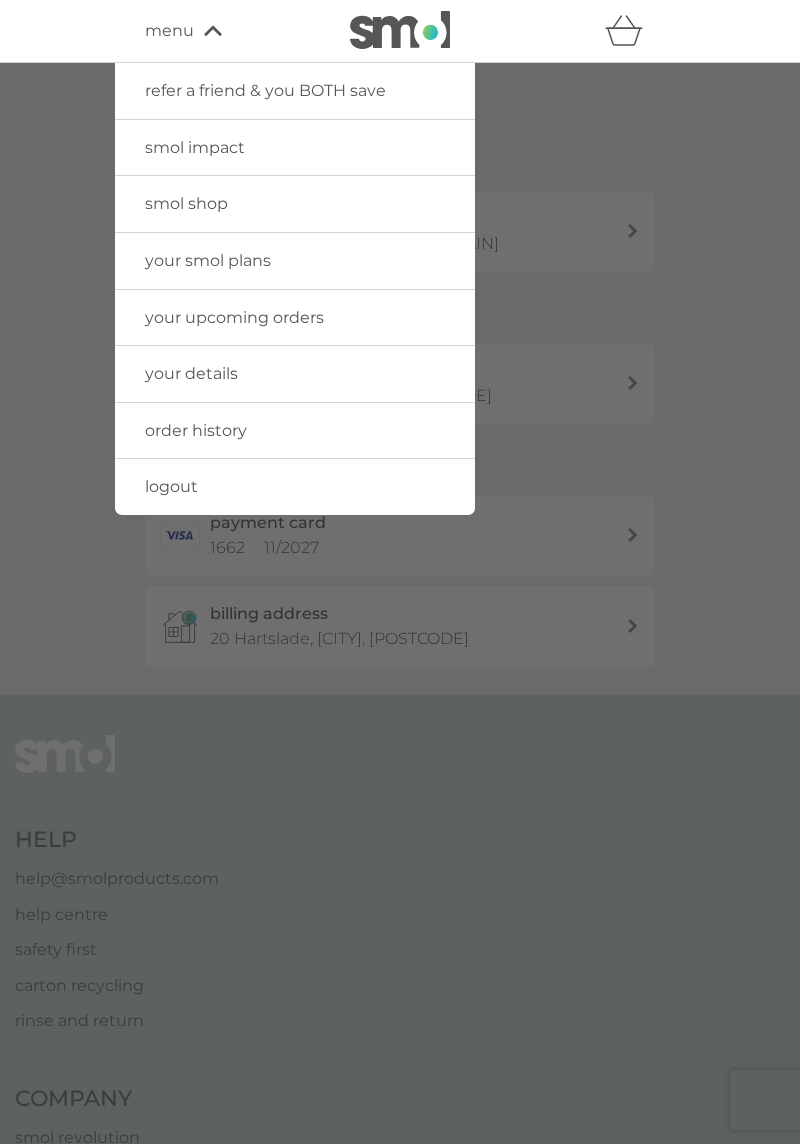 click on "logout" at bounding box center (295, 487) 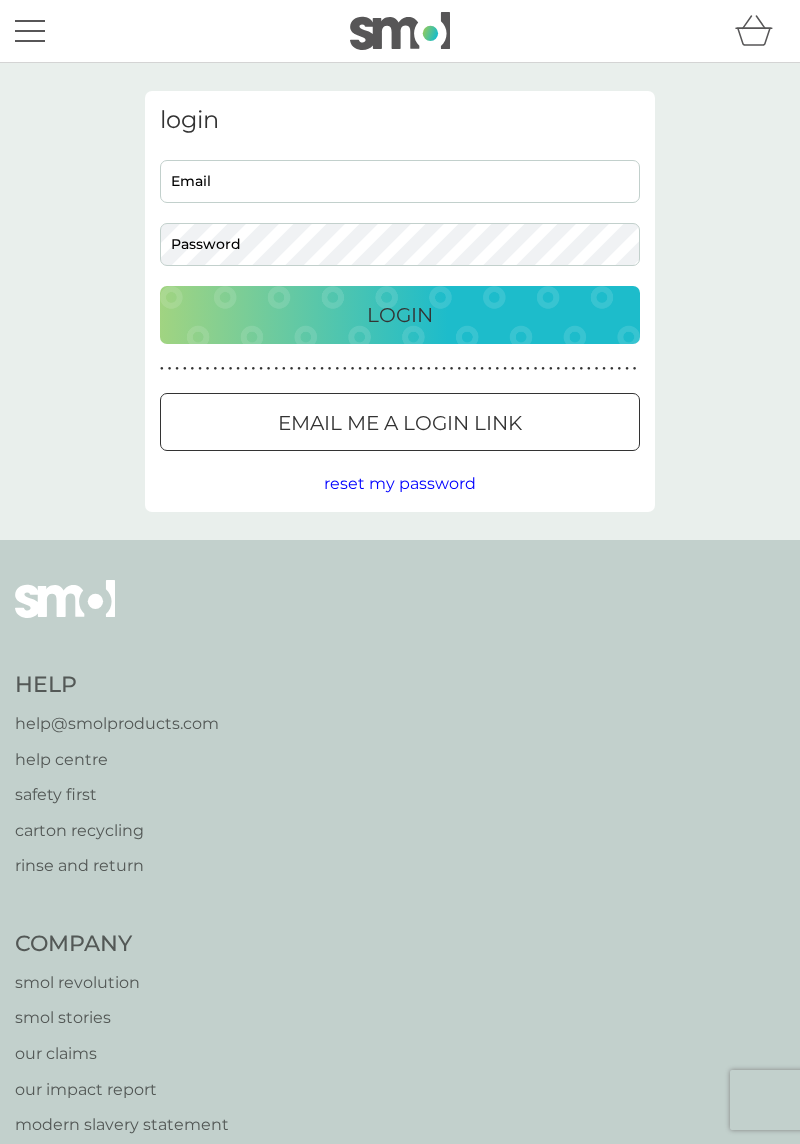 scroll, scrollTop: 0, scrollLeft: 0, axis: both 